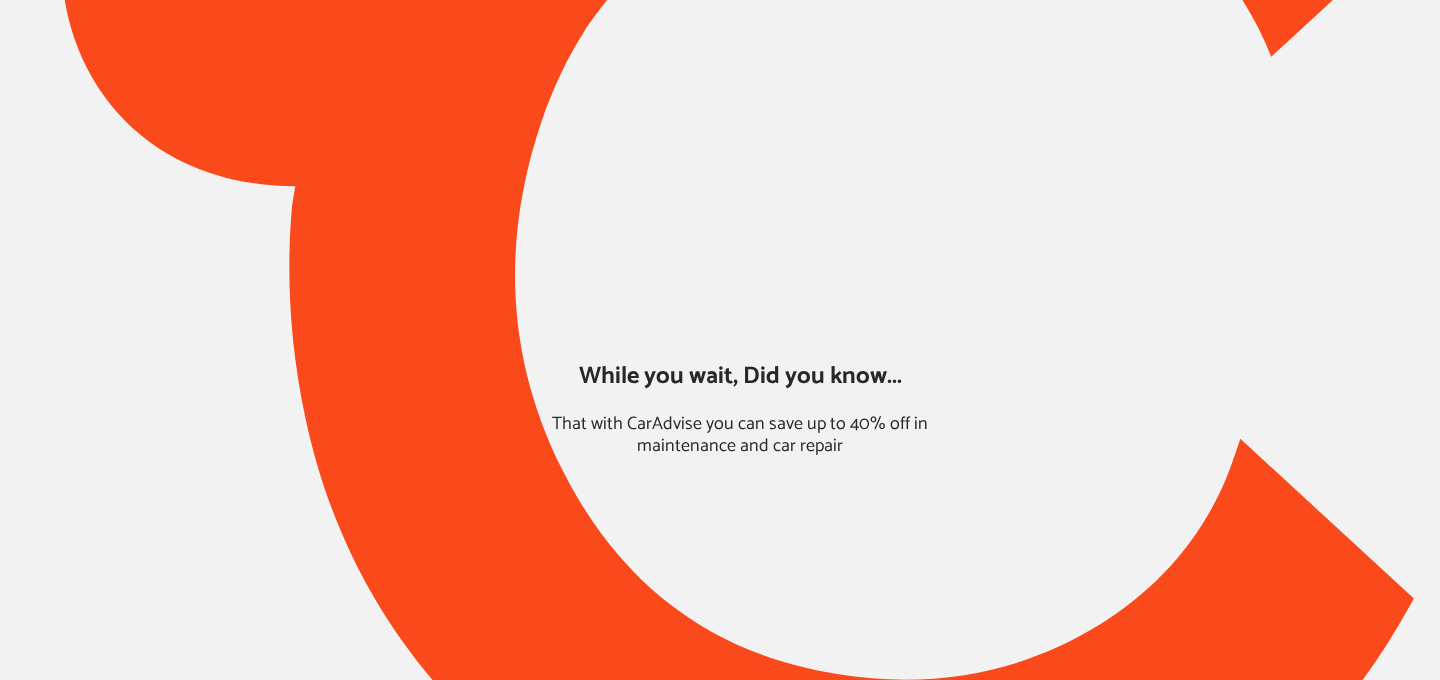scroll, scrollTop: 0, scrollLeft: 0, axis: both 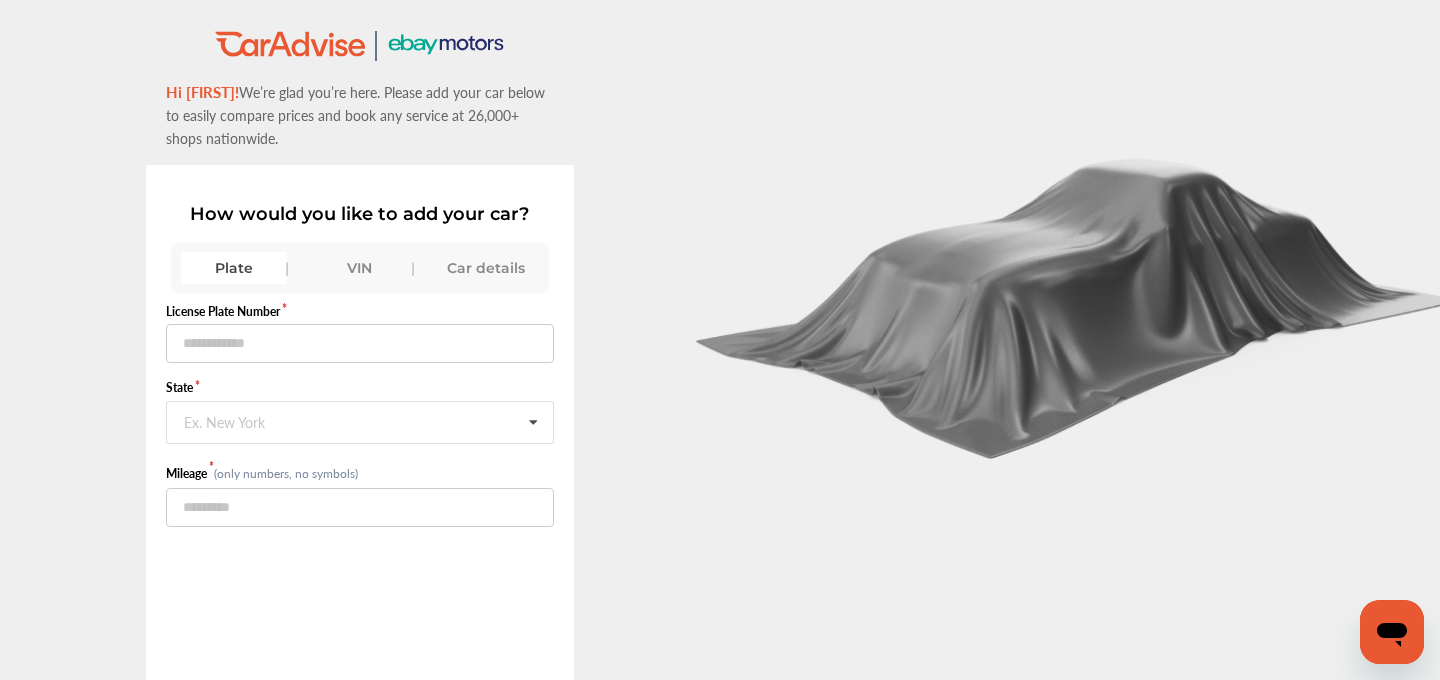 click on "VIN" at bounding box center [360, 268] 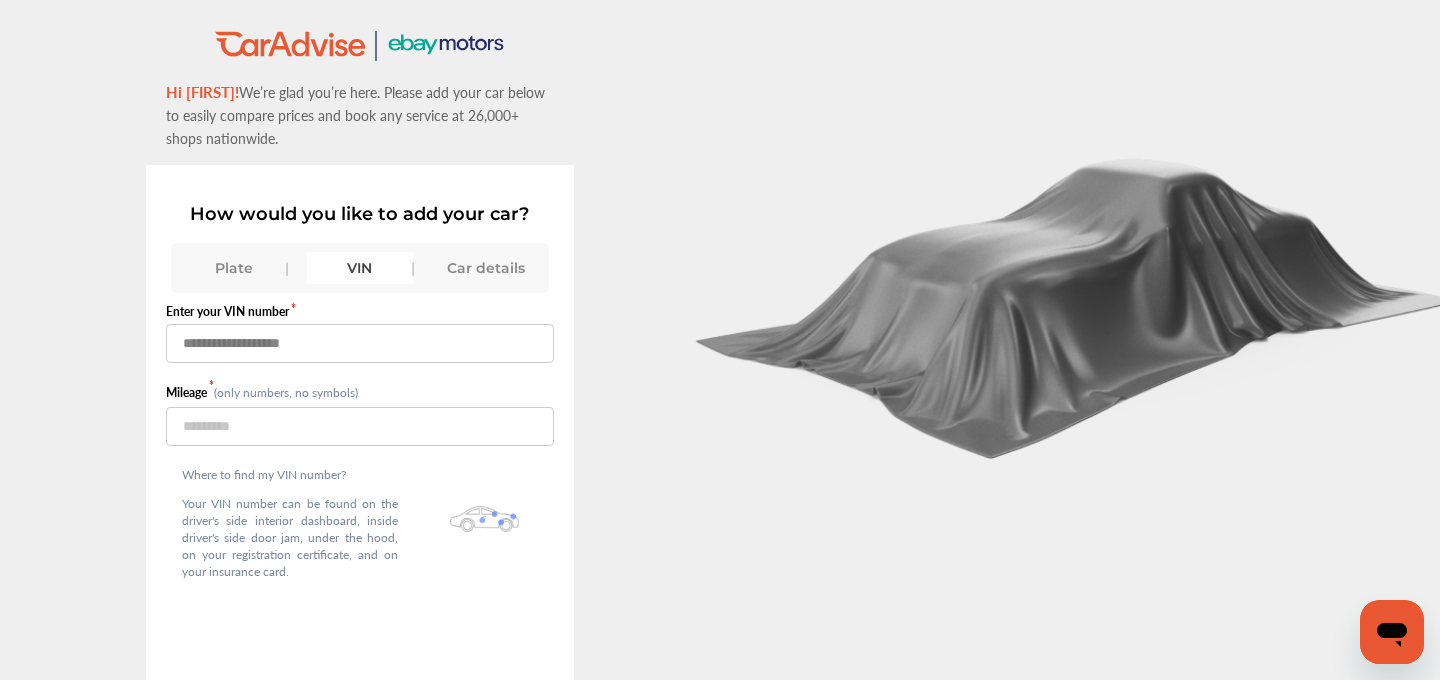 click at bounding box center [360, 343] 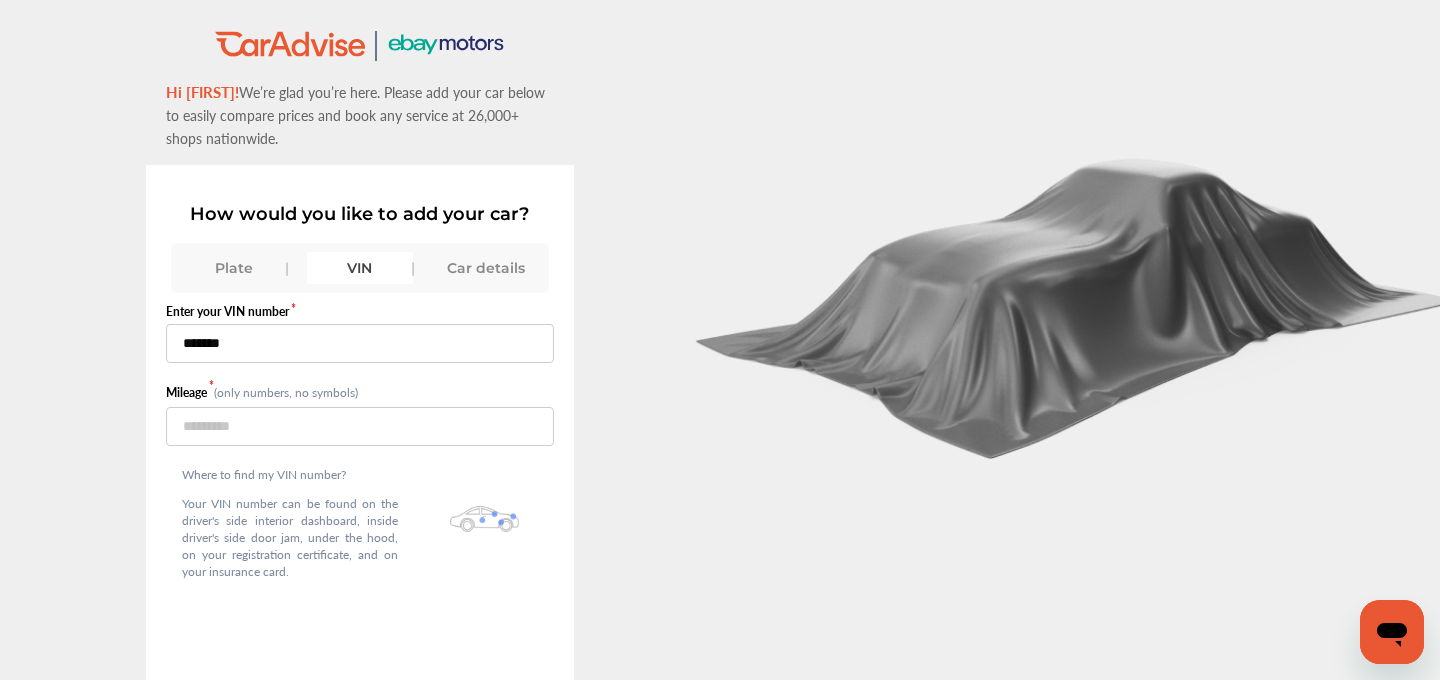 click on "*******" at bounding box center (360, 343) 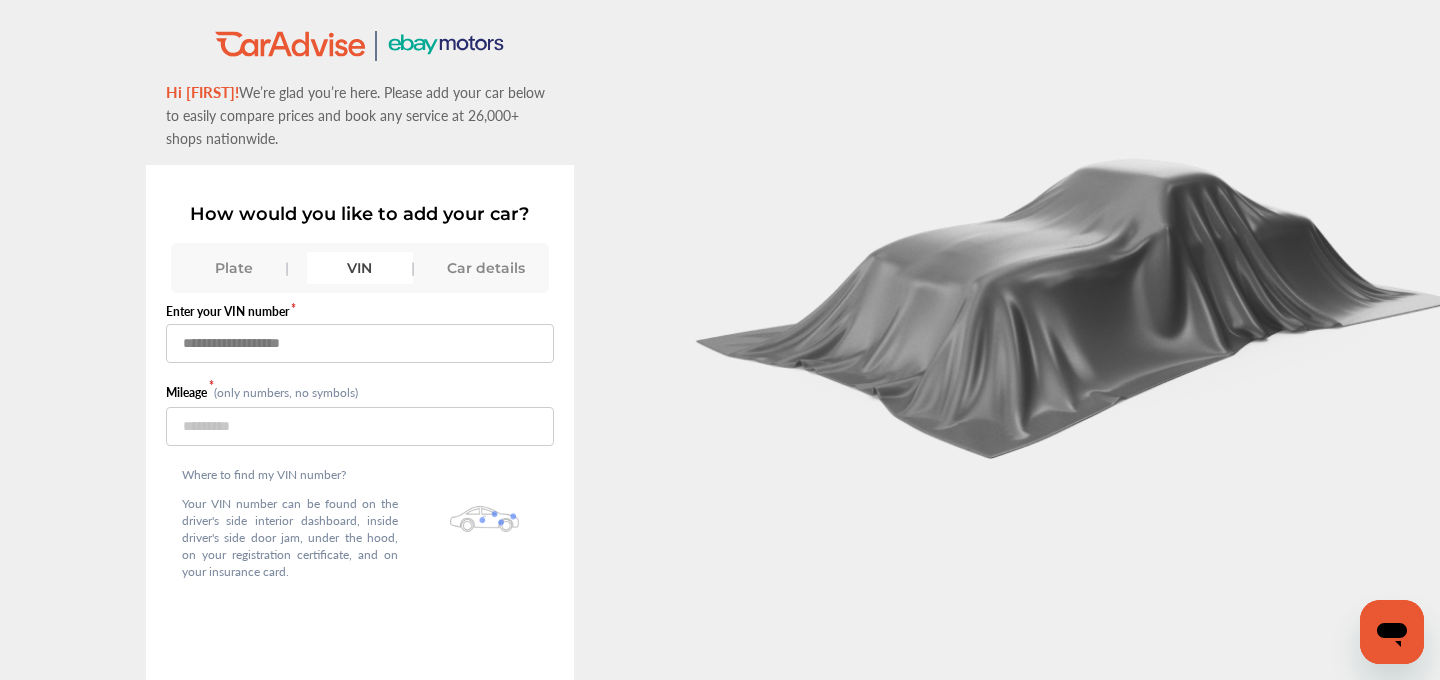 click at bounding box center [360, 343] 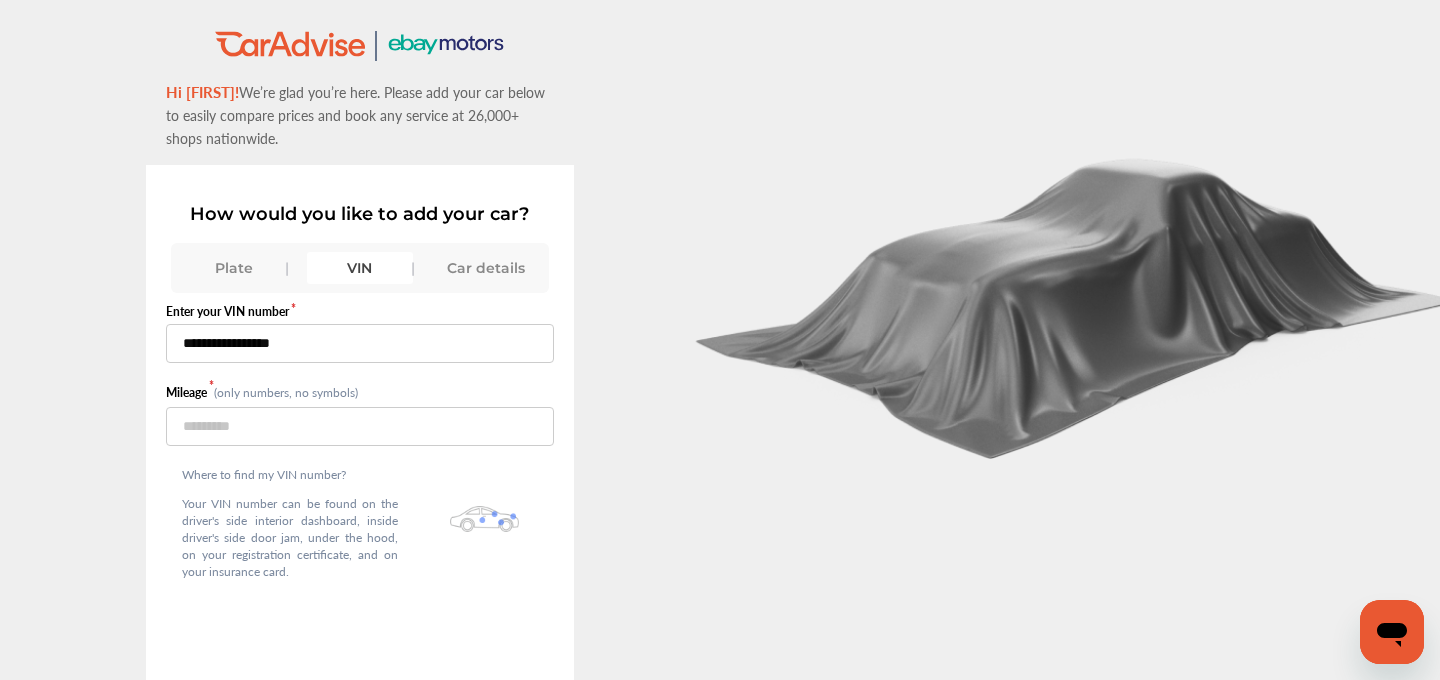 type on "**********" 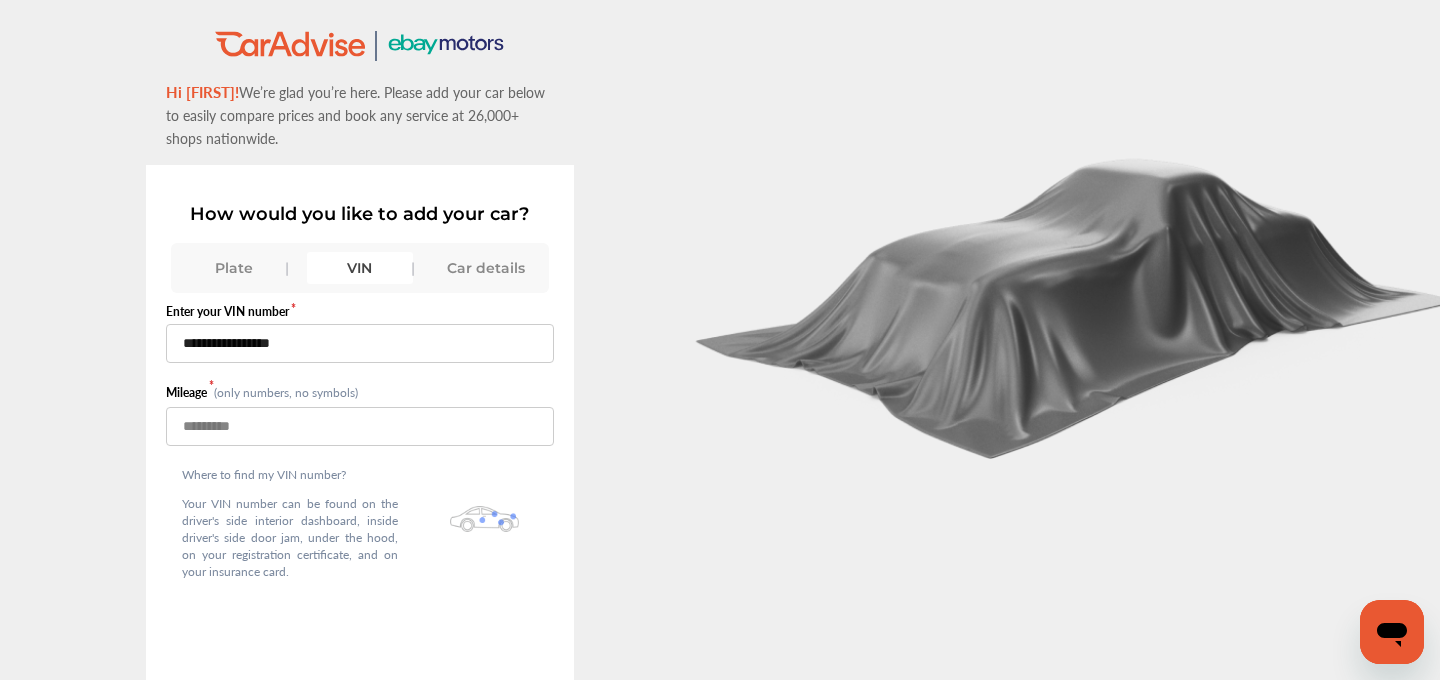click at bounding box center (360, 426) 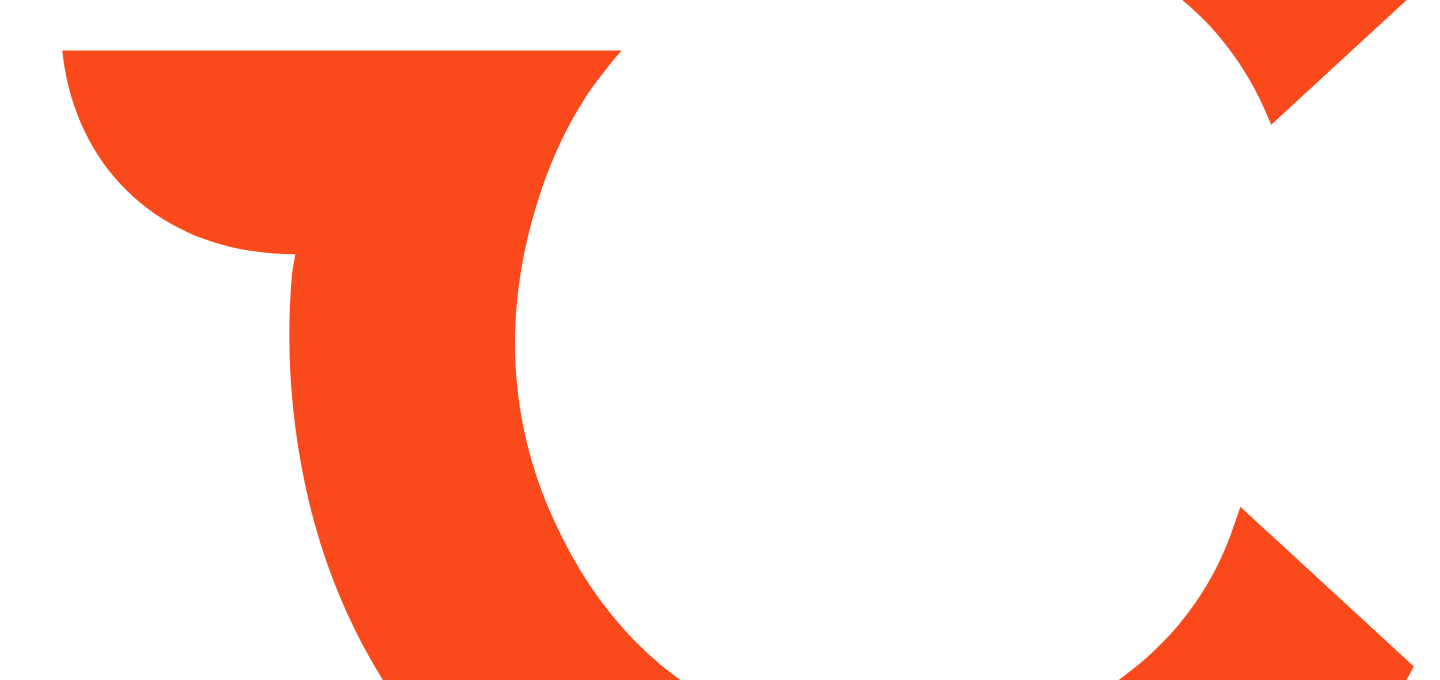 scroll, scrollTop: 0, scrollLeft: 0, axis: both 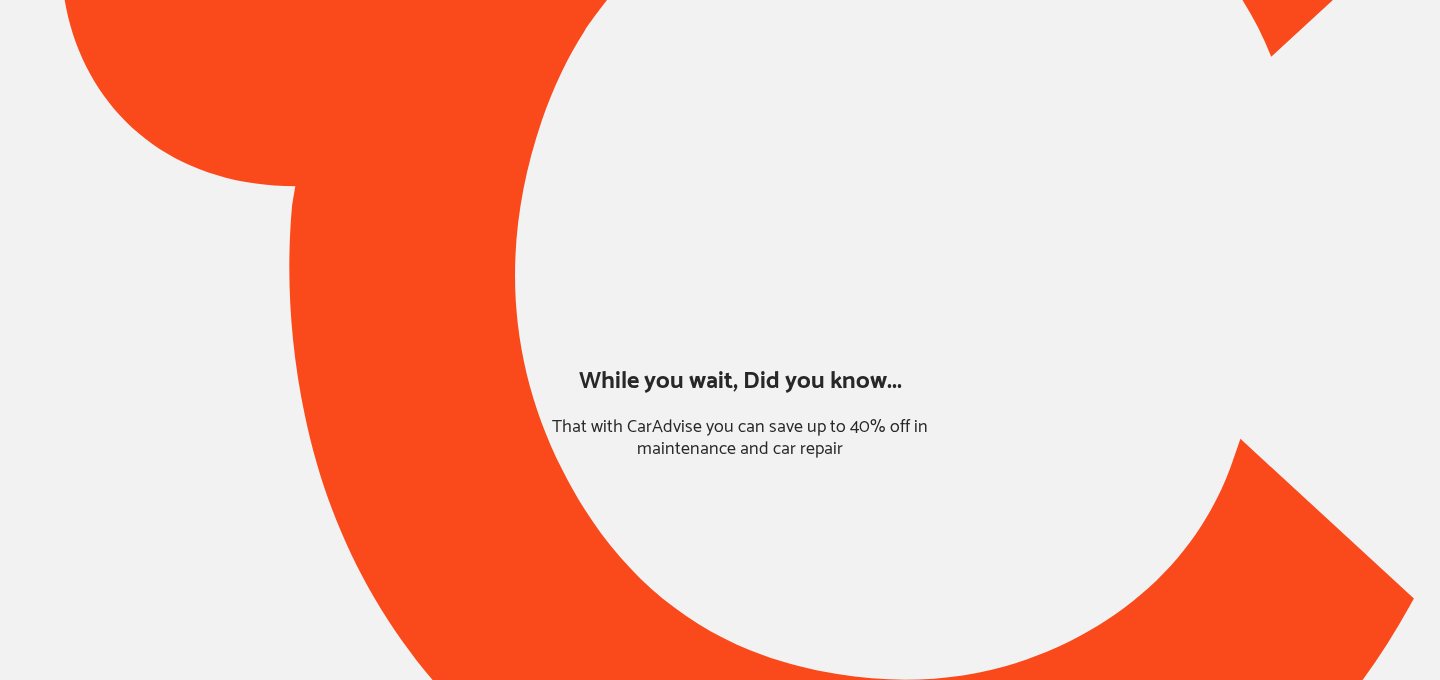 type on "*******" 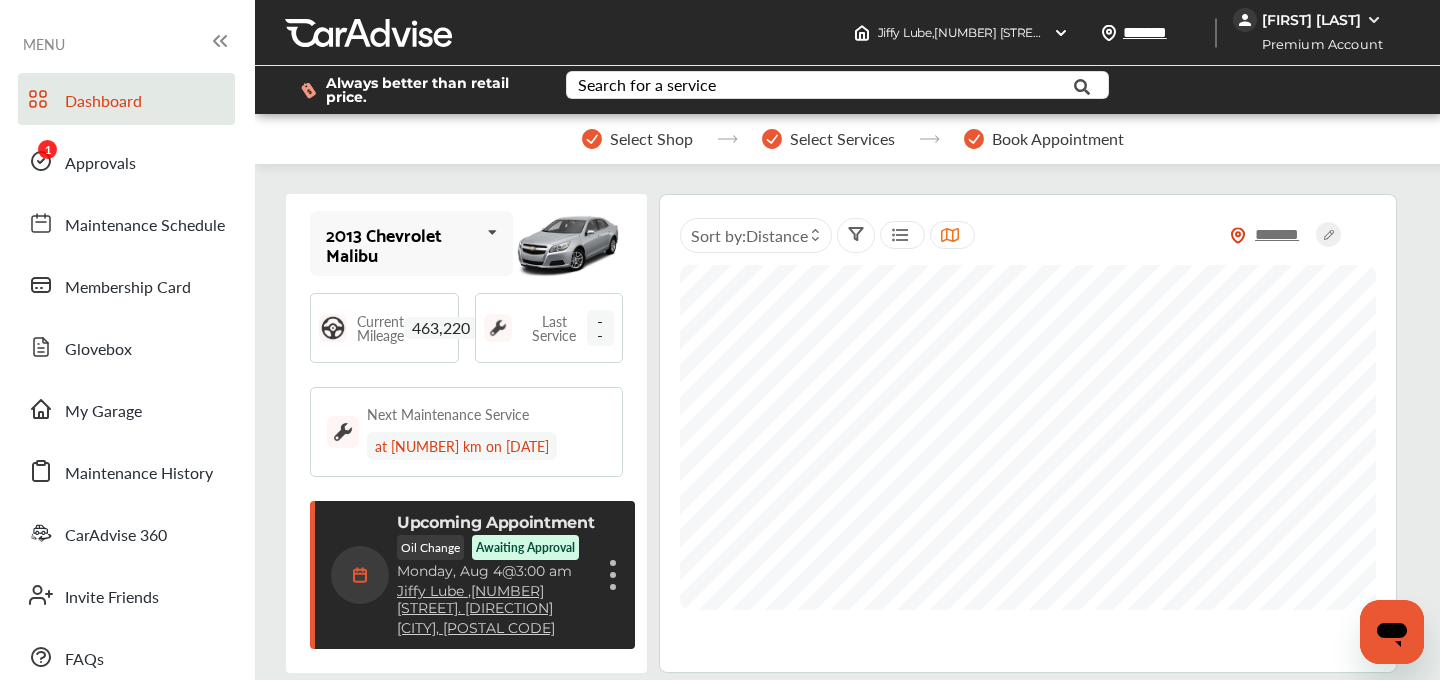 scroll, scrollTop: 0, scrollLeft: 0, axis: both 